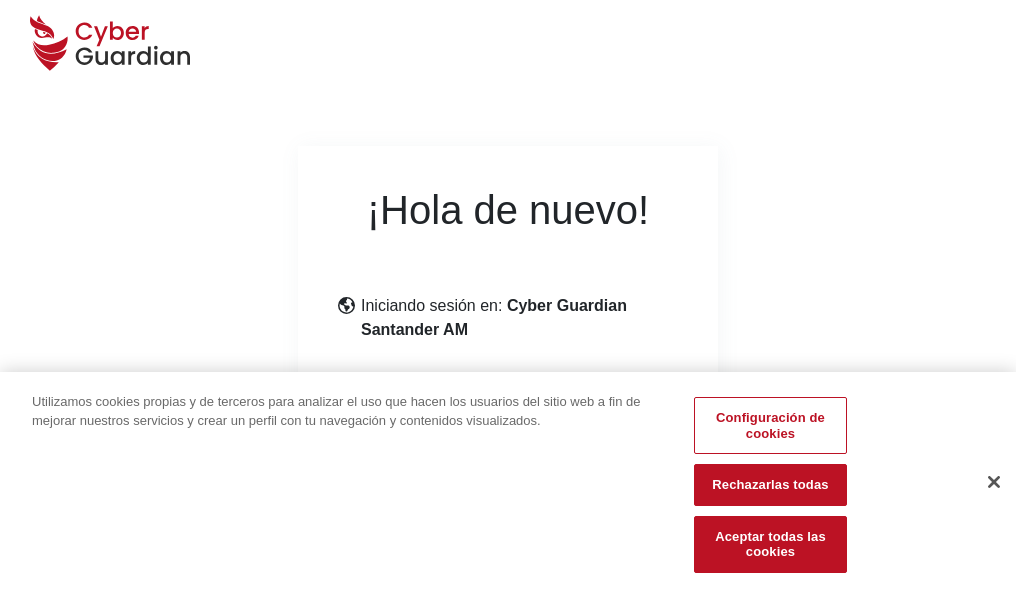 scroll, scrollTop: 245, scrollLeft: 0, axis: vertical 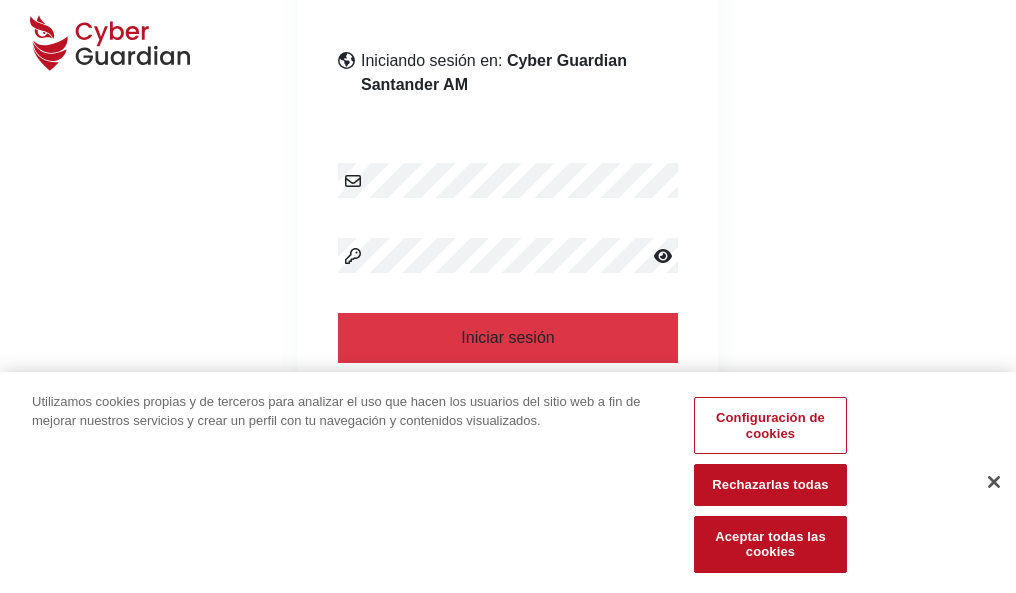 click at bounding box center (994, 482) 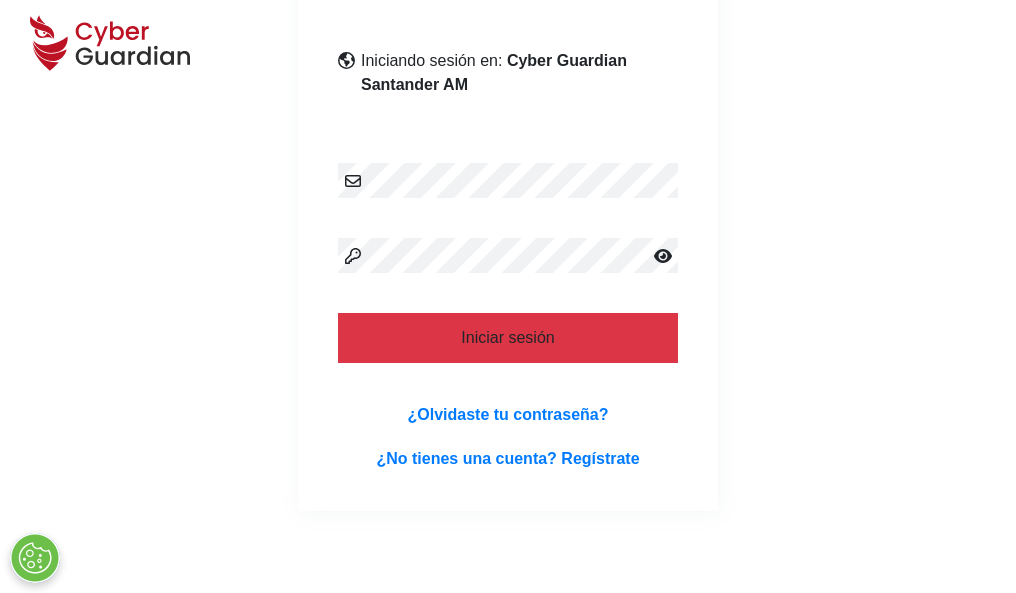 scroll, scrollTop: 389, scrollLeft: 0, axis: vertical 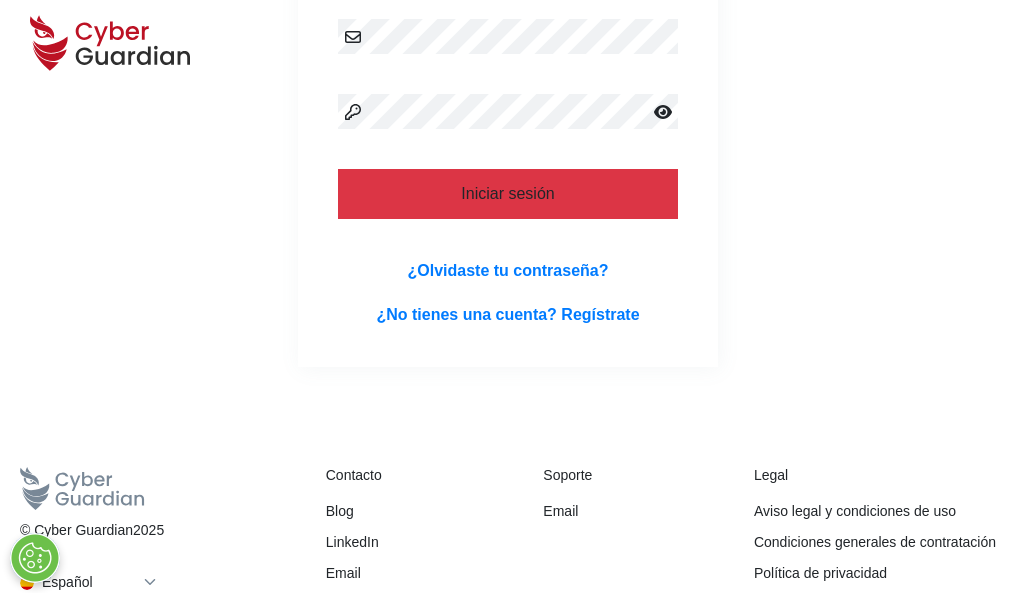 type 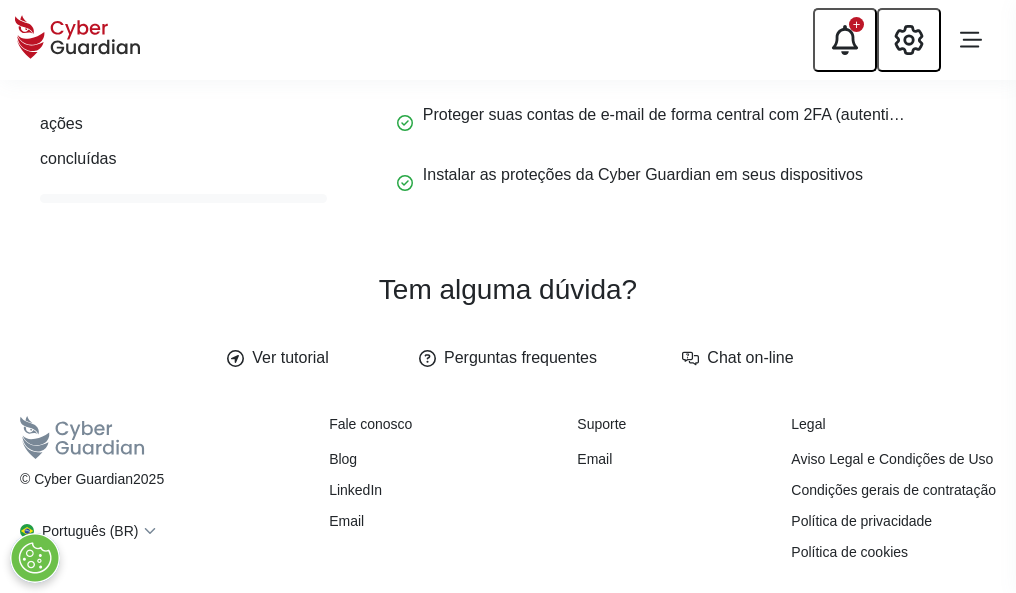 scroll, scrollTop: 0, scrollLeft: 0, axis: both 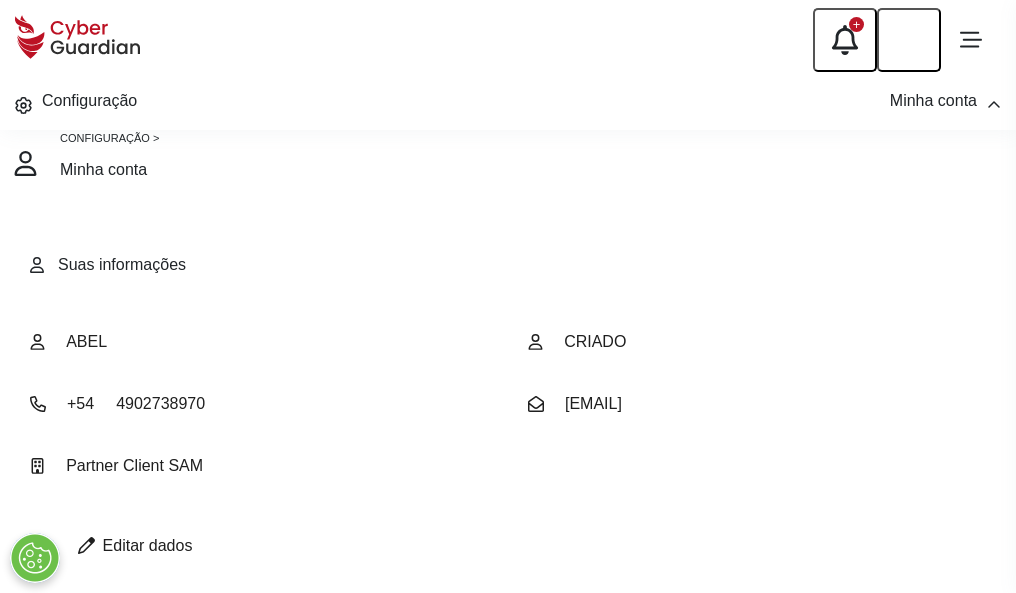 click at bounding box center (86, 545) 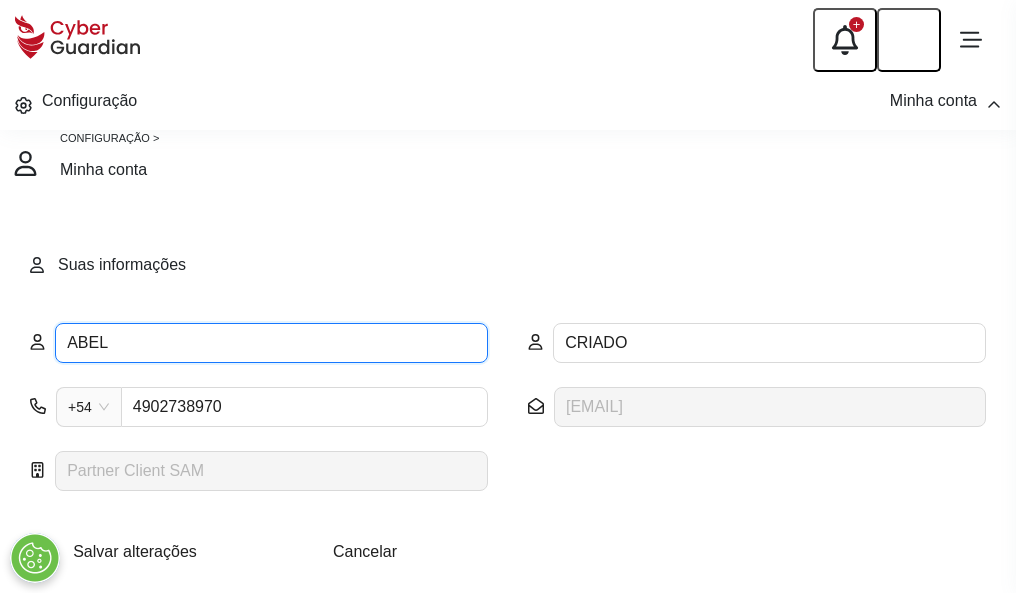 click on "ABEL" at bounding box center (271, 343) 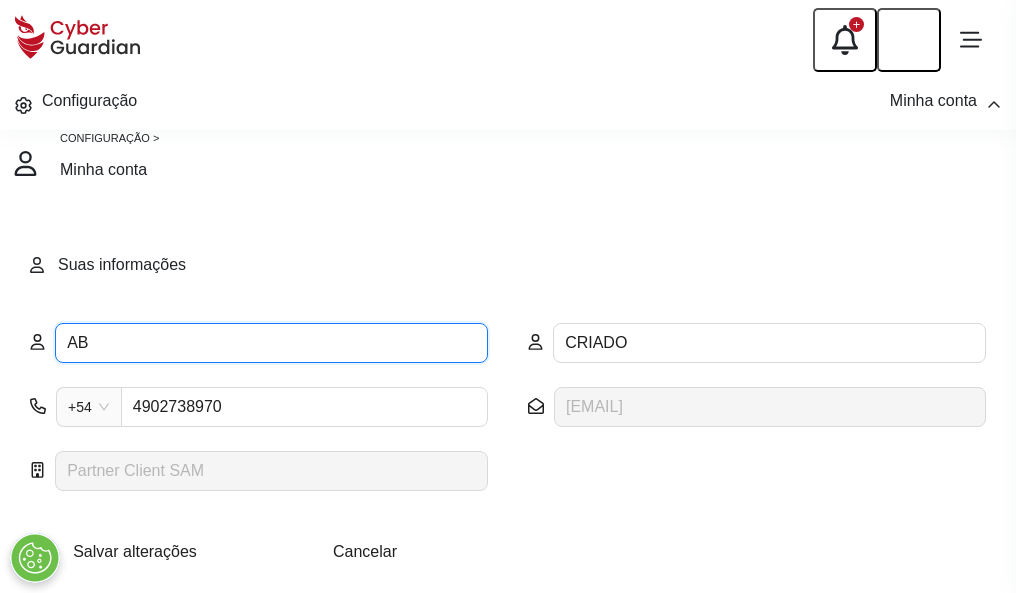 type on "A" 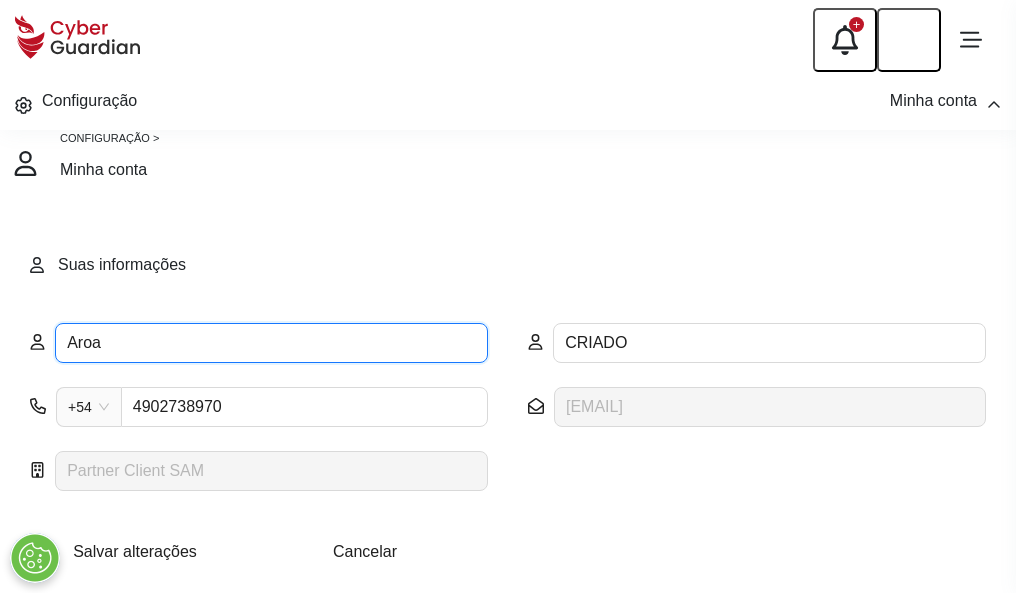 type on "Aroa" 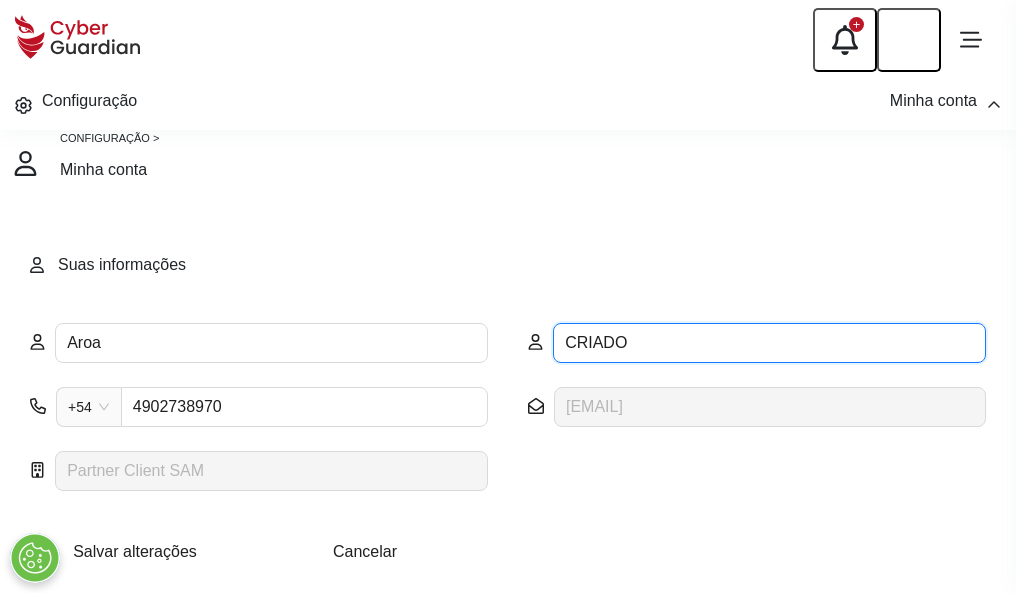 click on "CRIADO" at bounding box center [769, 343] 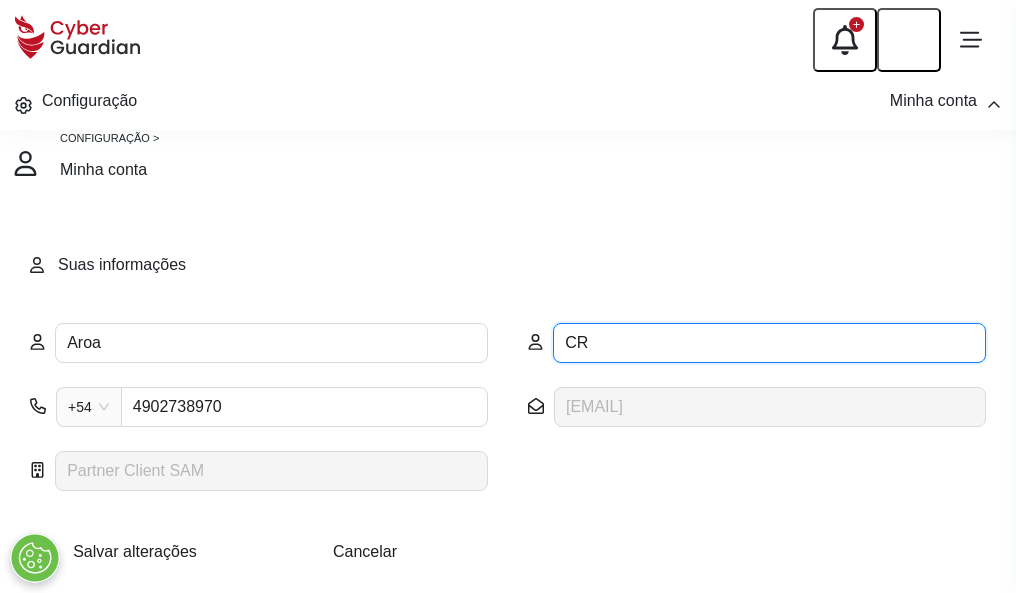 type on "C" 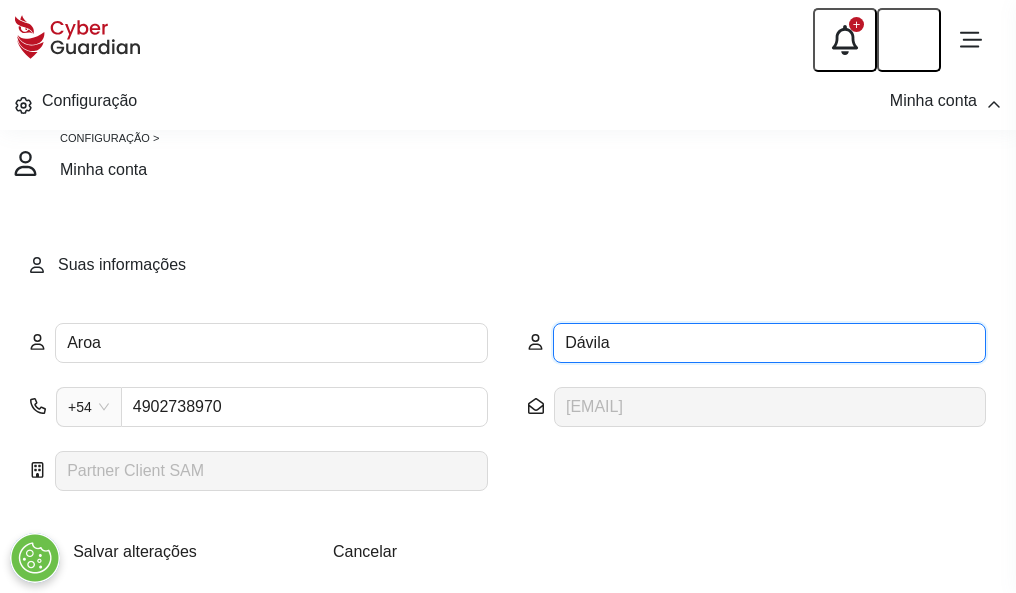 type on "Dávila" 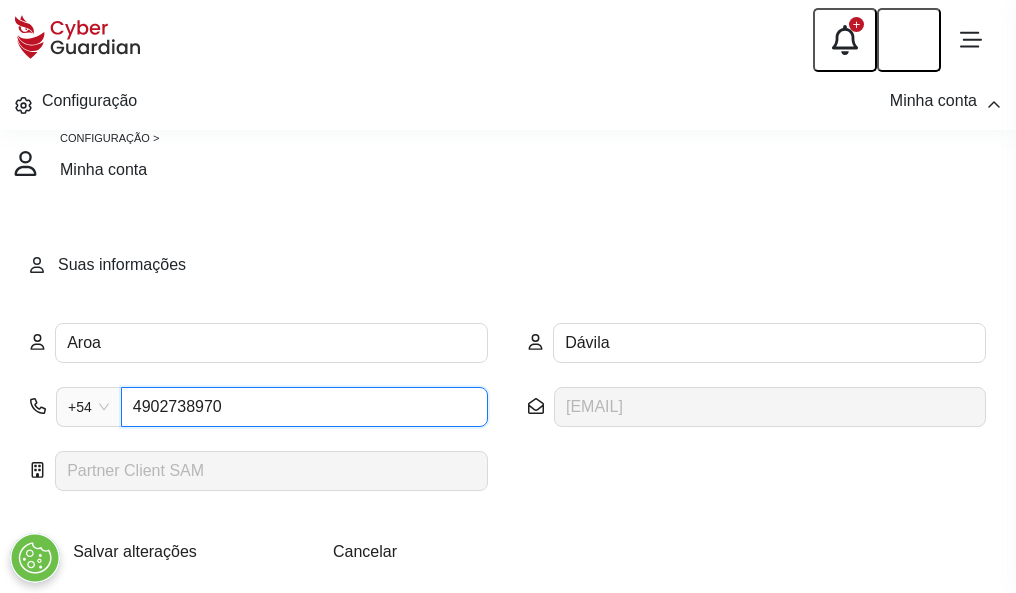 click on "4902738970" at bounding box center (304, 407) 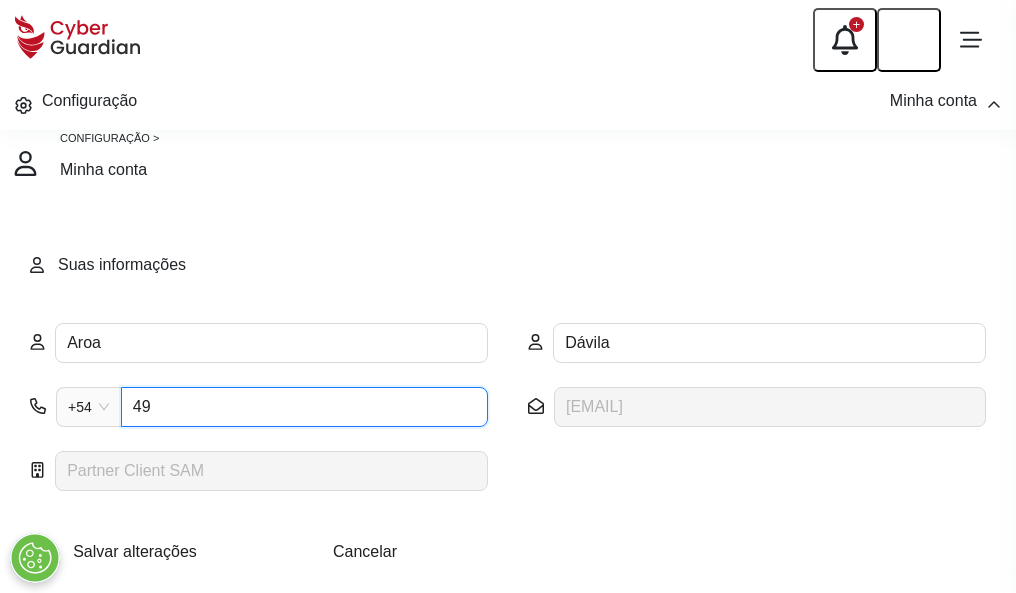 type on "4" 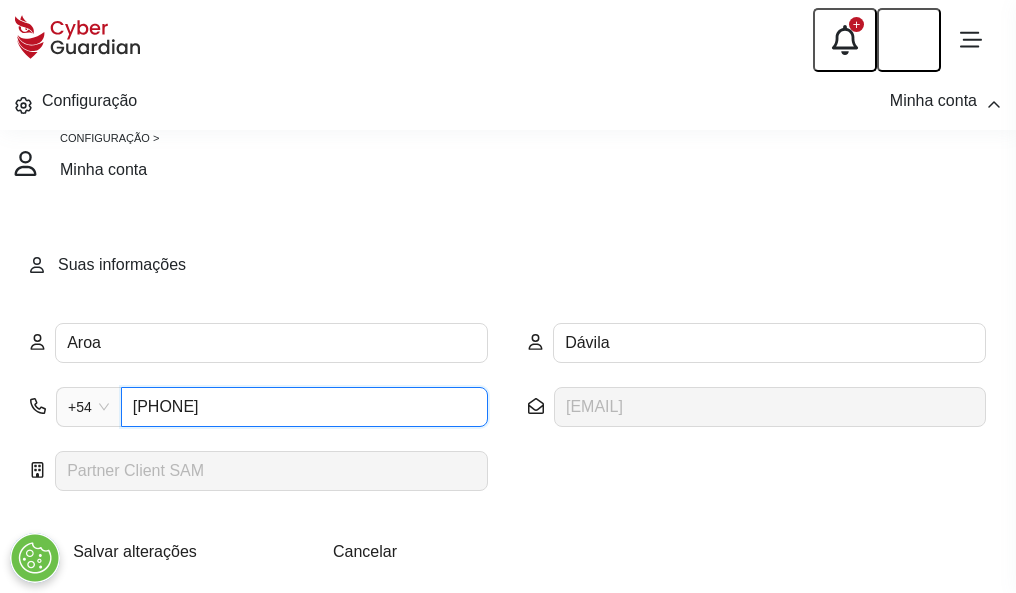 type on "4880699621" 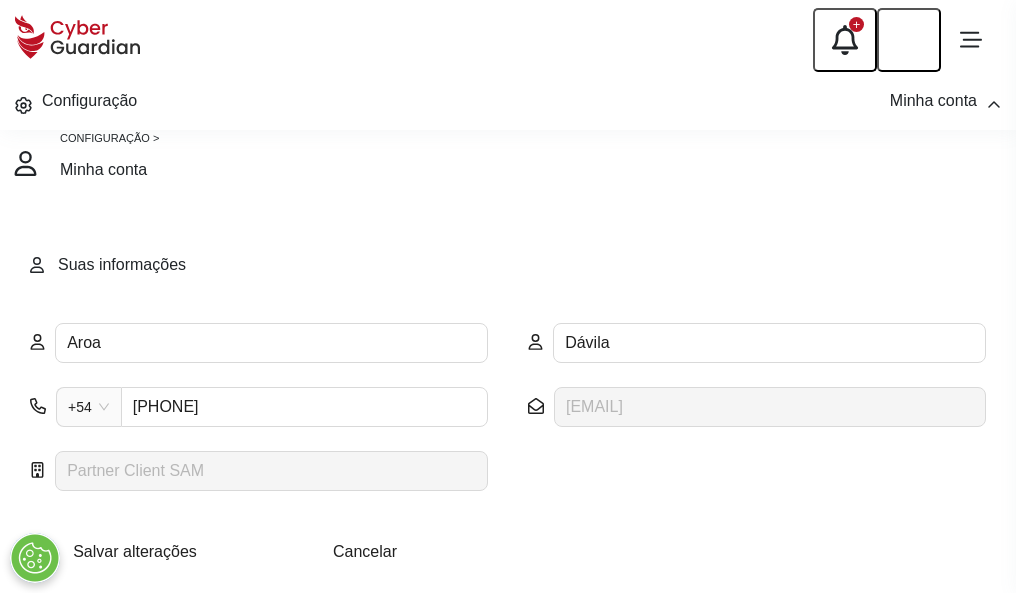 click on "Salvar alterações" at bounding box center (135, 551) 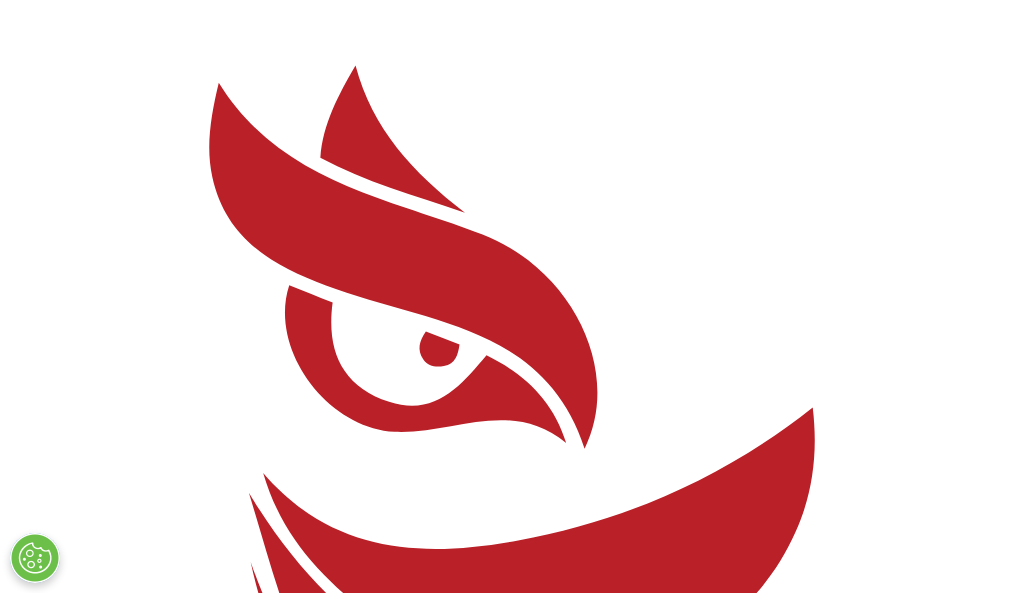 scroll, scrollTop: 0, scrollLeft: 0, axis: both 